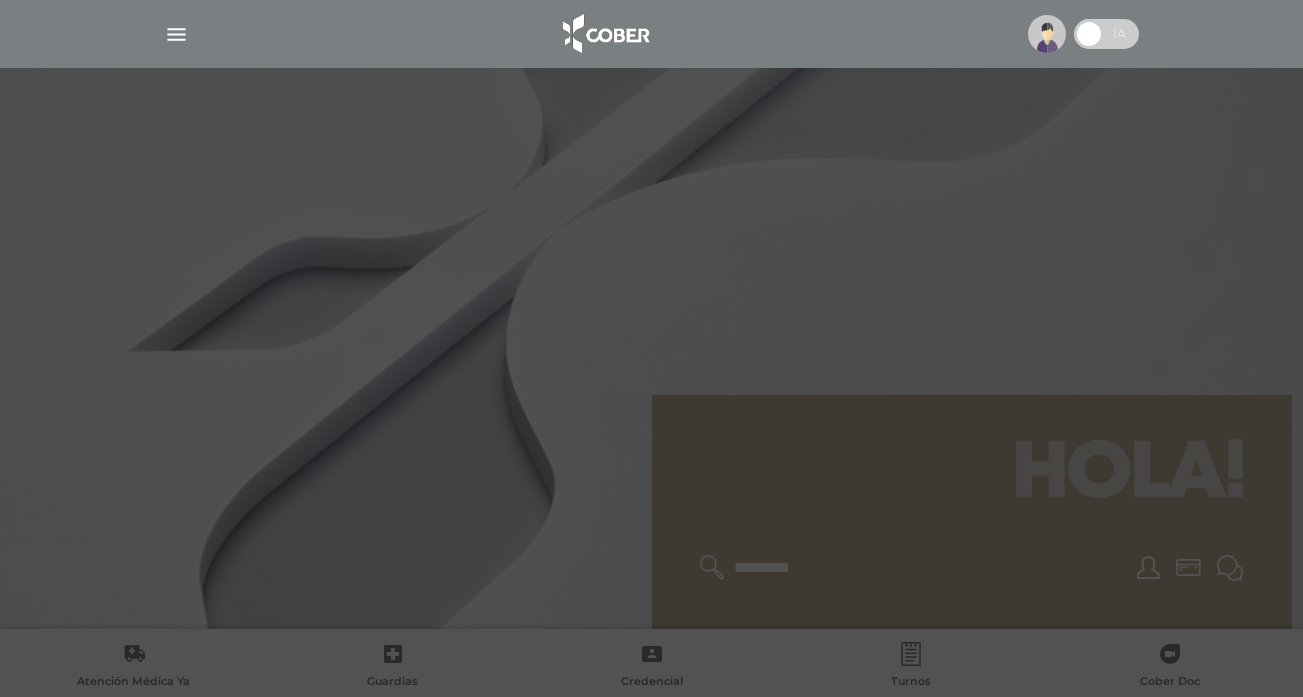 scroll, scrollTop: 0, scrollLeft: 0, axis: both 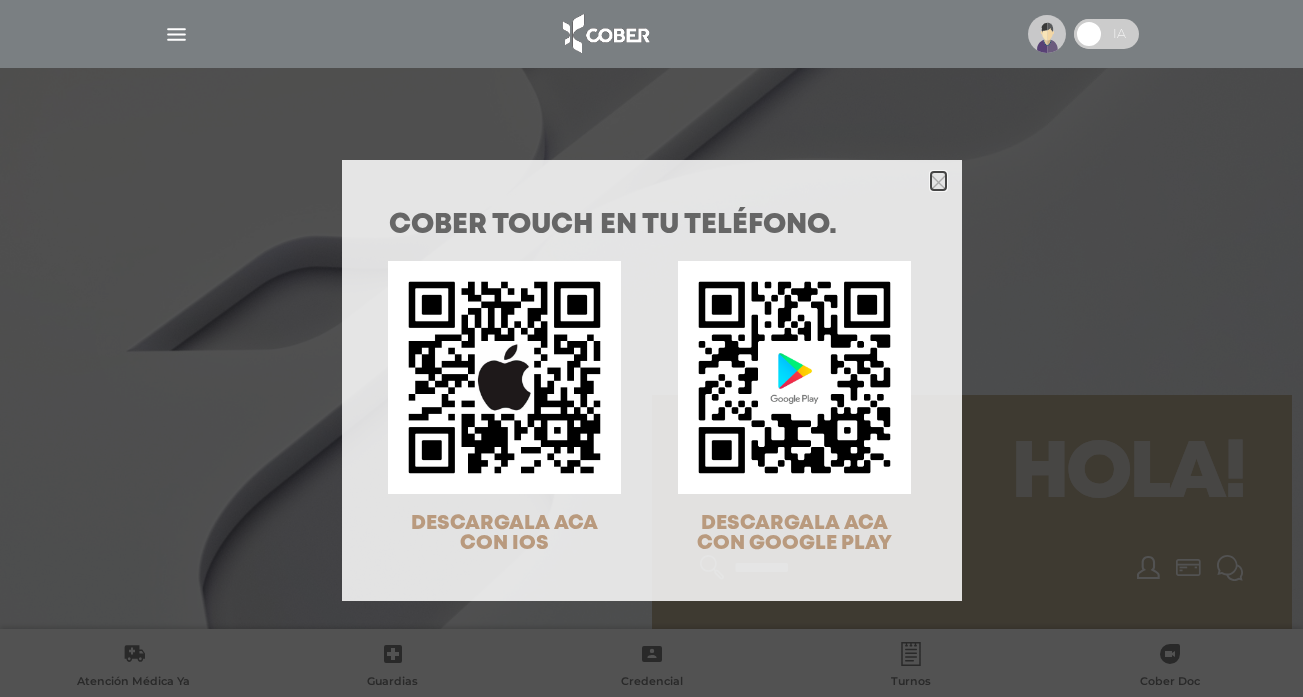 click at bounding box center (938, 182) 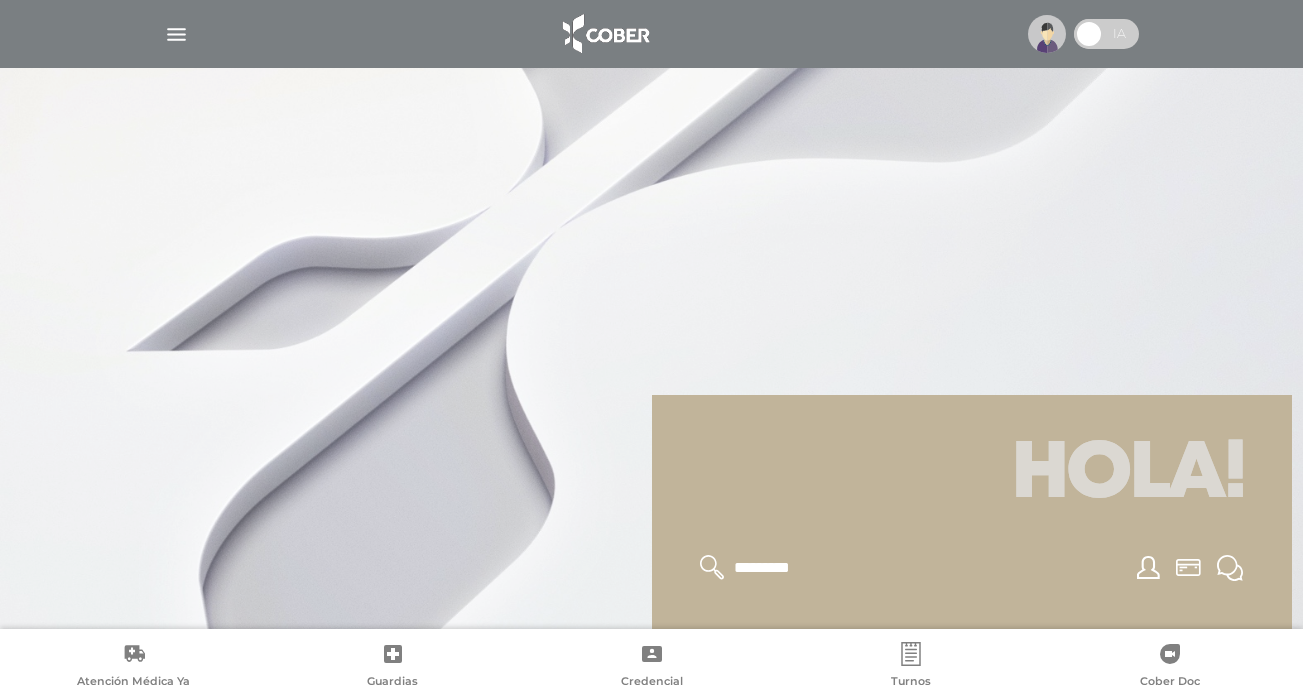 click at bounding box center [911, 654] 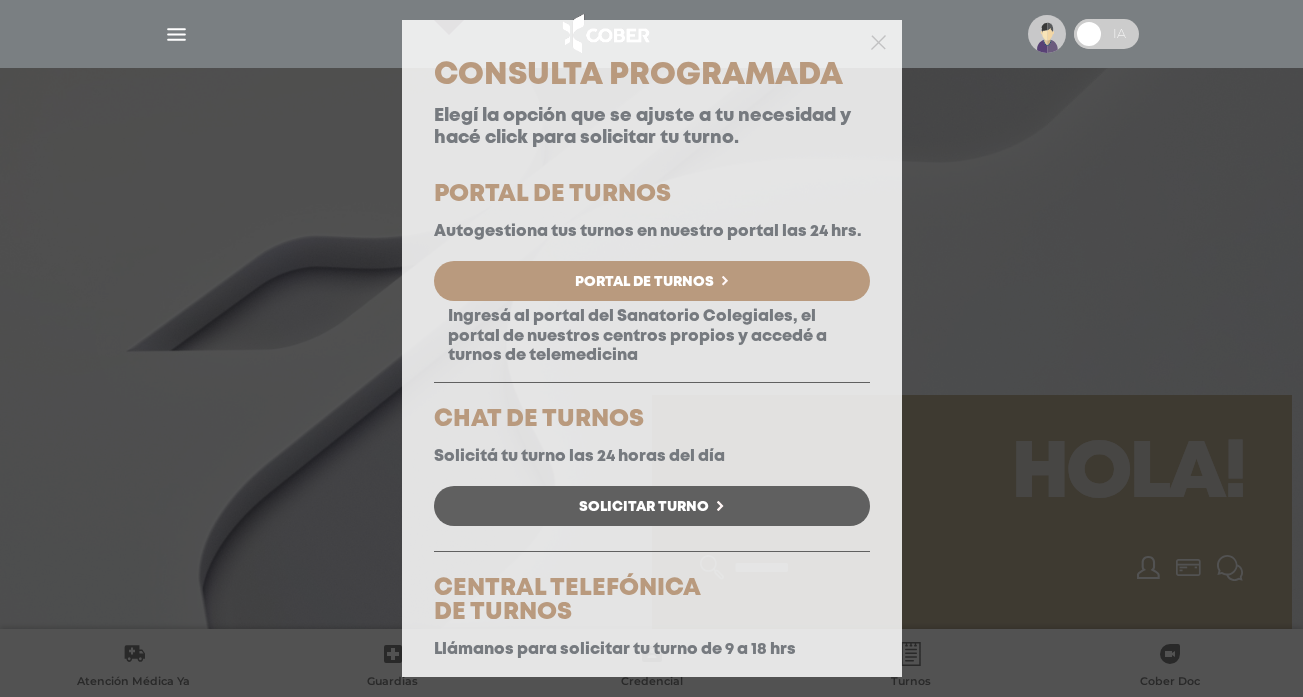 click on "Portal de Turnos" at bounding box center (652, 281) 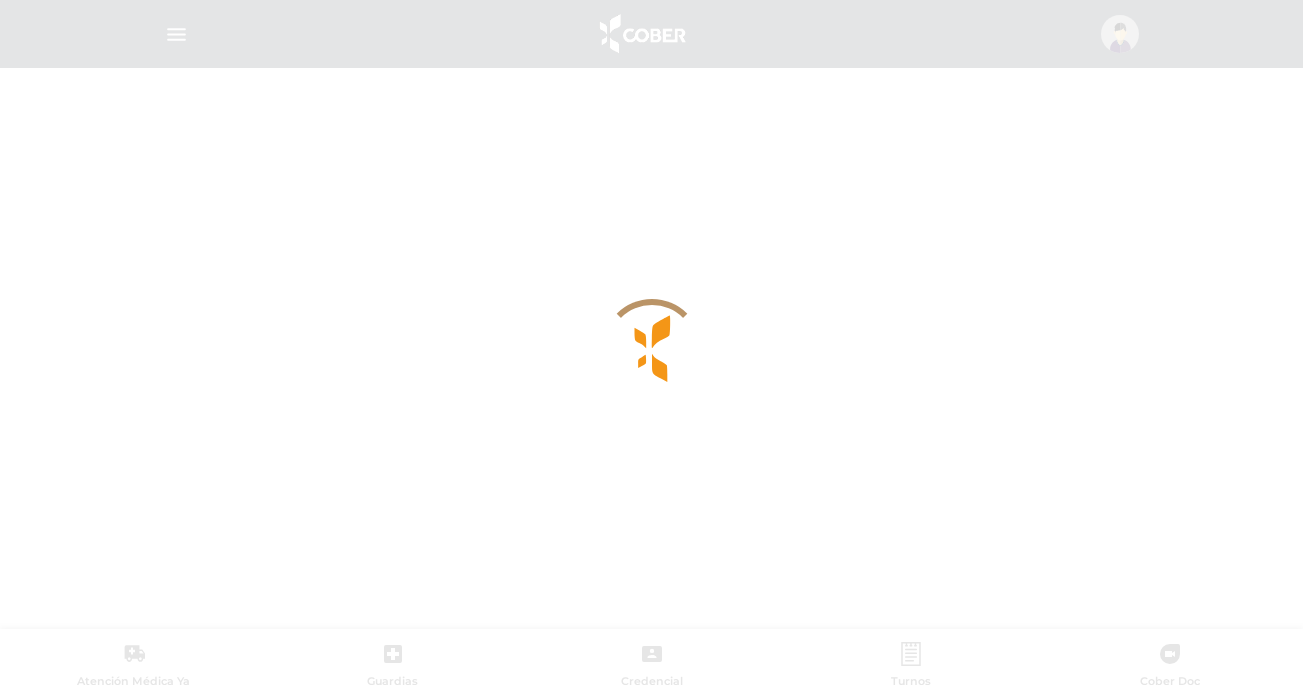 scroll, scrollTop: 0, scrollLeft: 0, axis: both 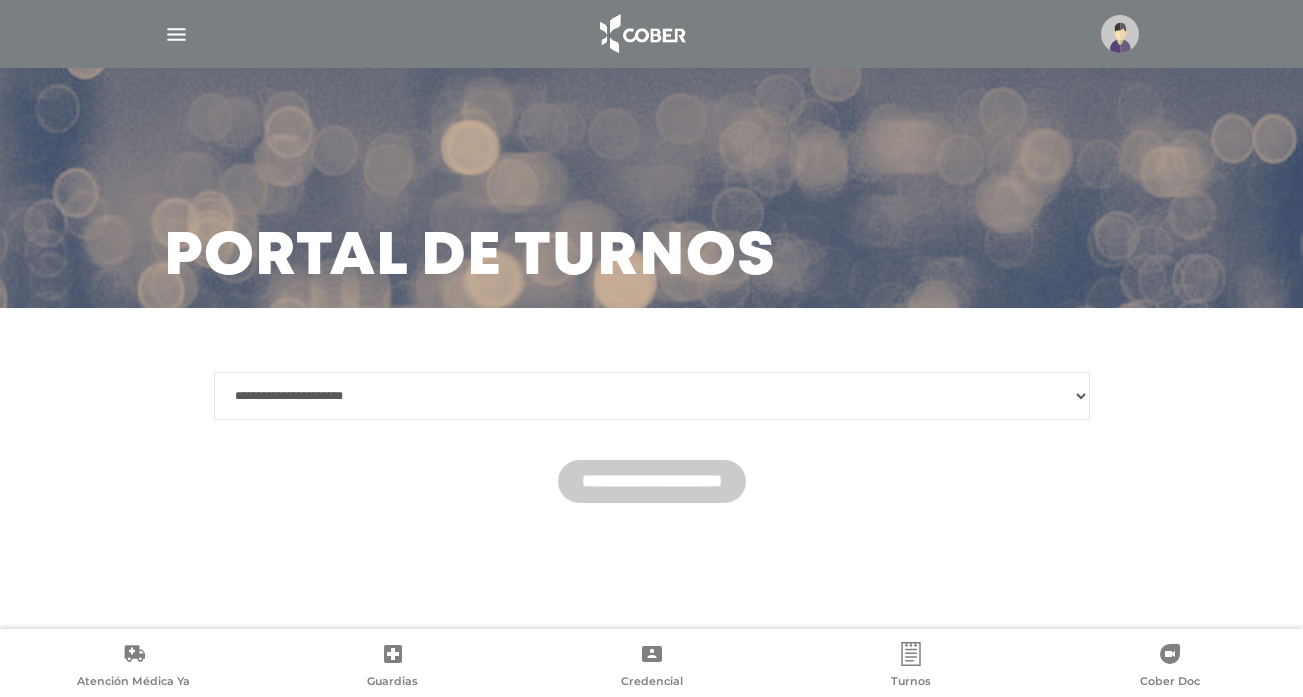 click on "**********" at bounding box center [652, 396] 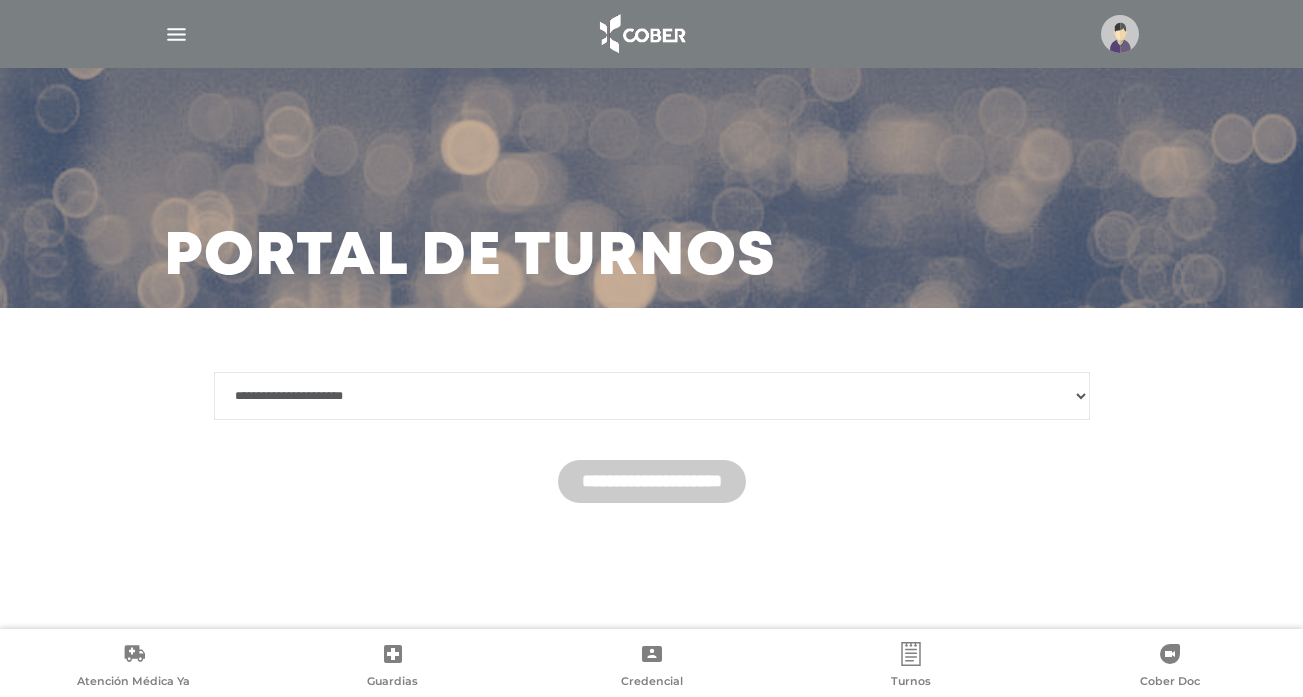 select on "*******" 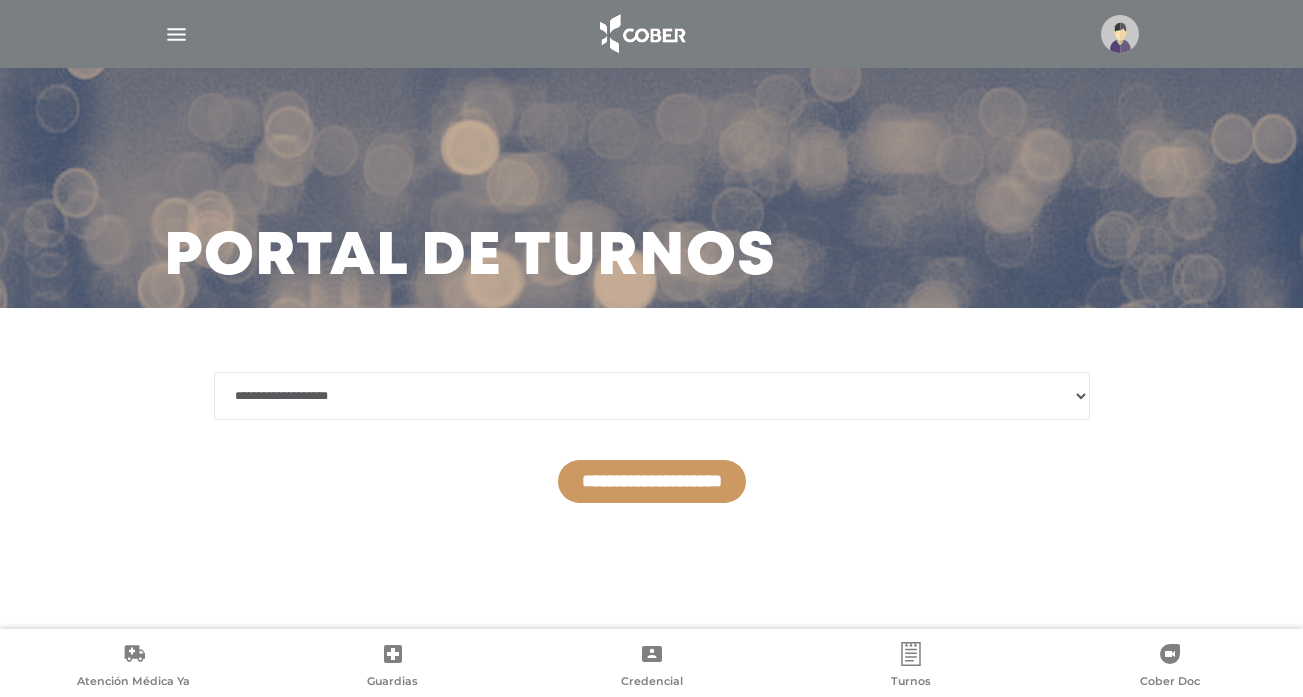 click on "**********" at bounding box center (652, 481) 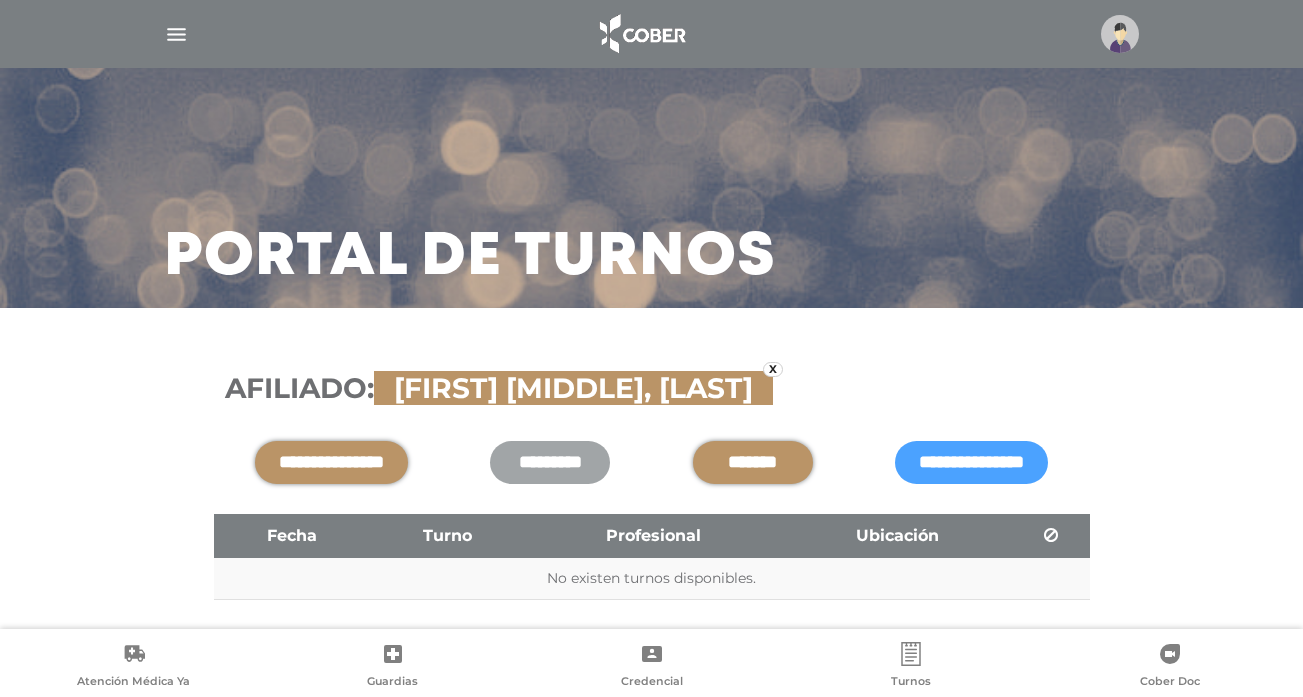 scroll, scrollTop: 58, scrollLeft: 0, axis: vertical 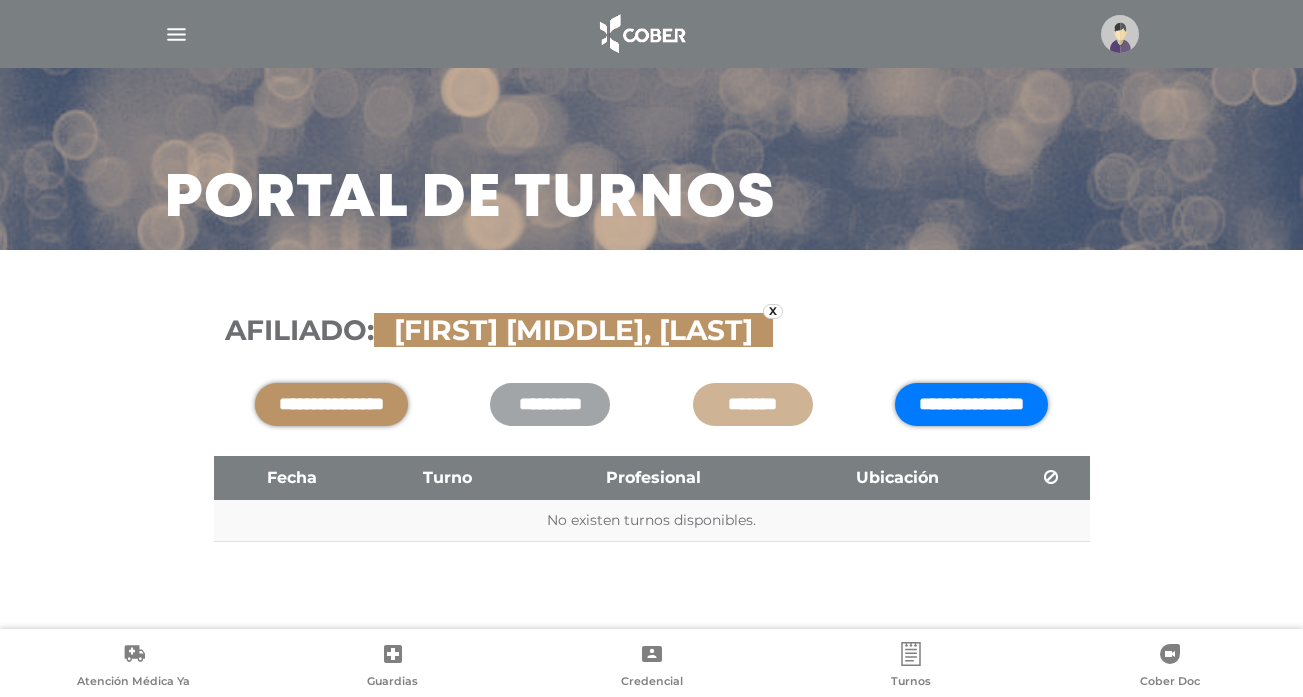 click on "**********" at bounding box center [971, 404] 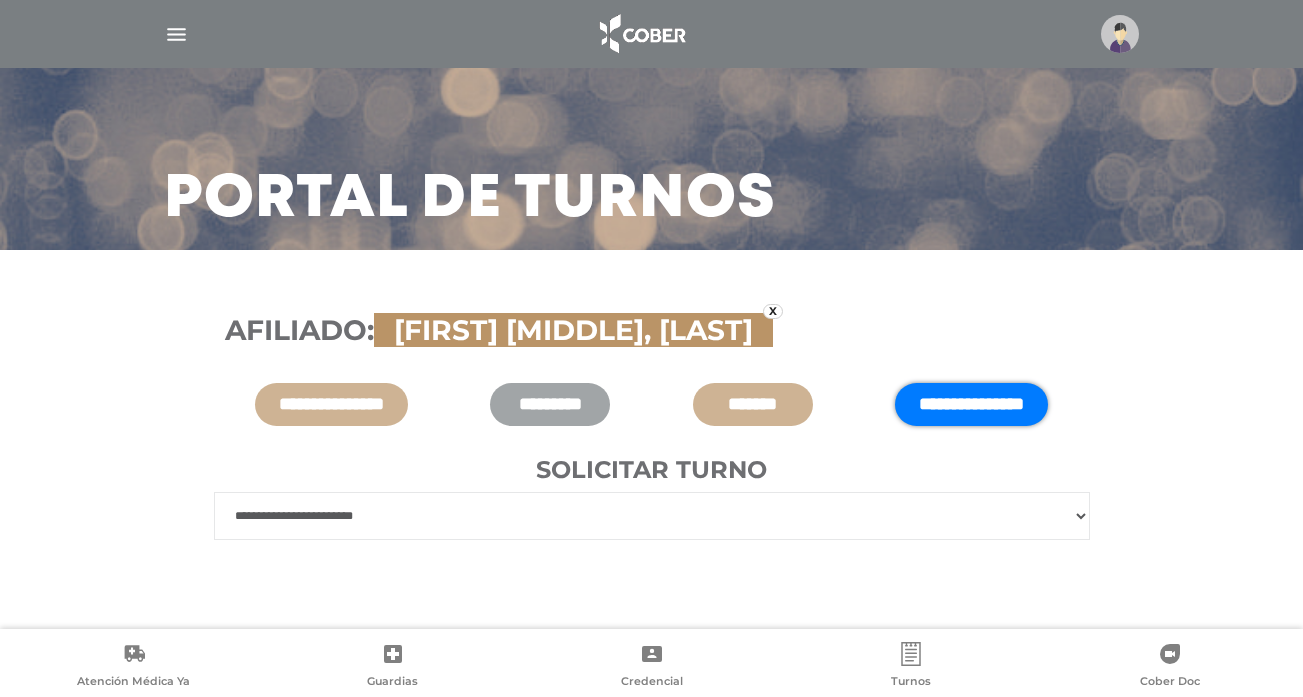 click on "**********" at bounding box center [652, 516] 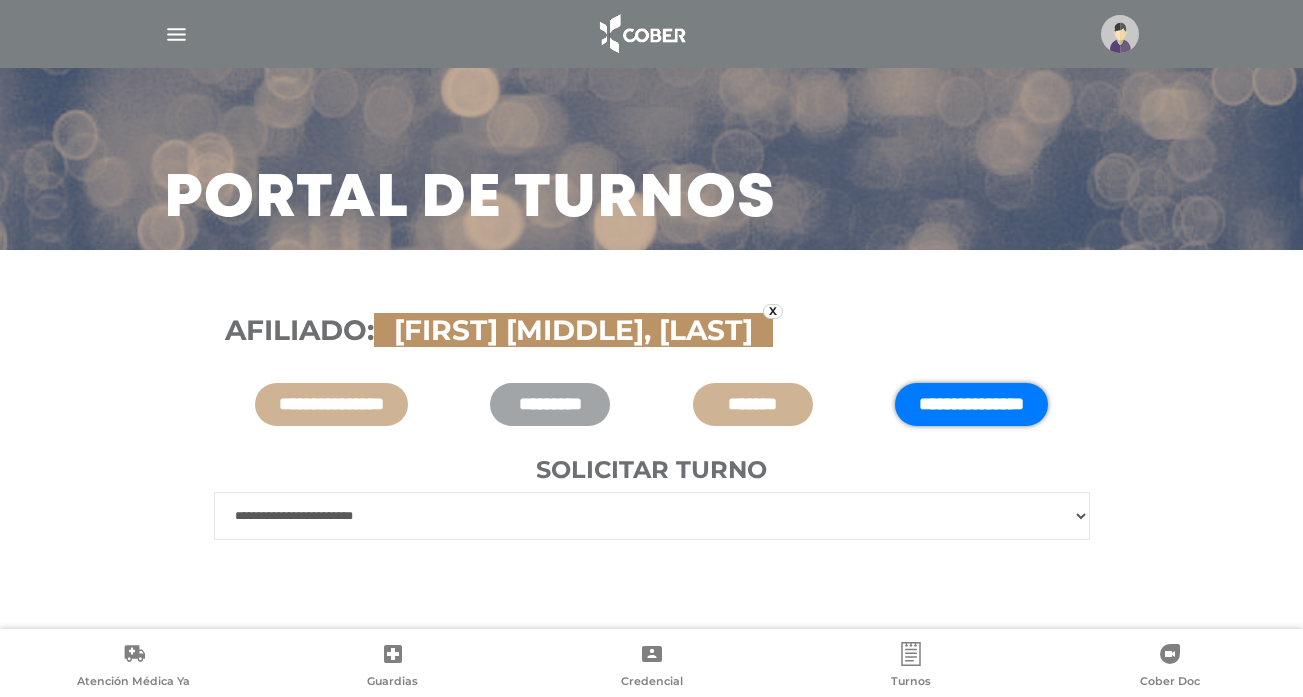 select on "******" 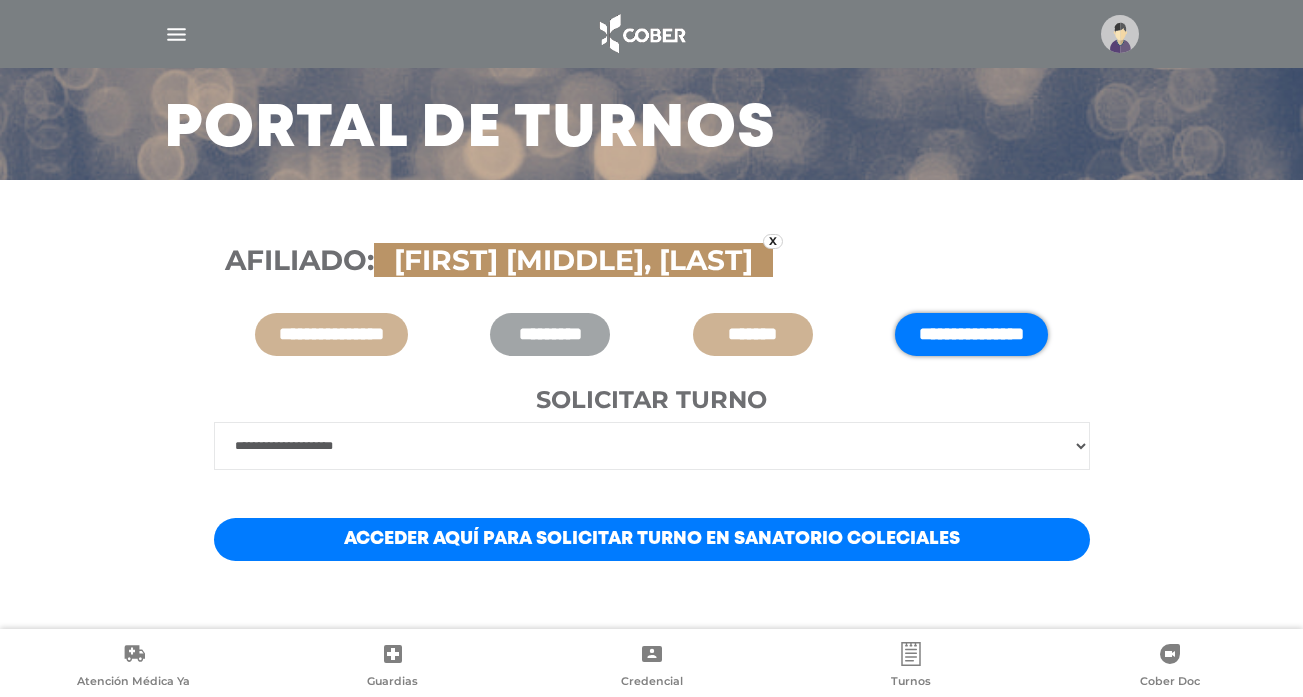 scroll, scrollTop: 148, scrollLeft: 0, axis: vertical 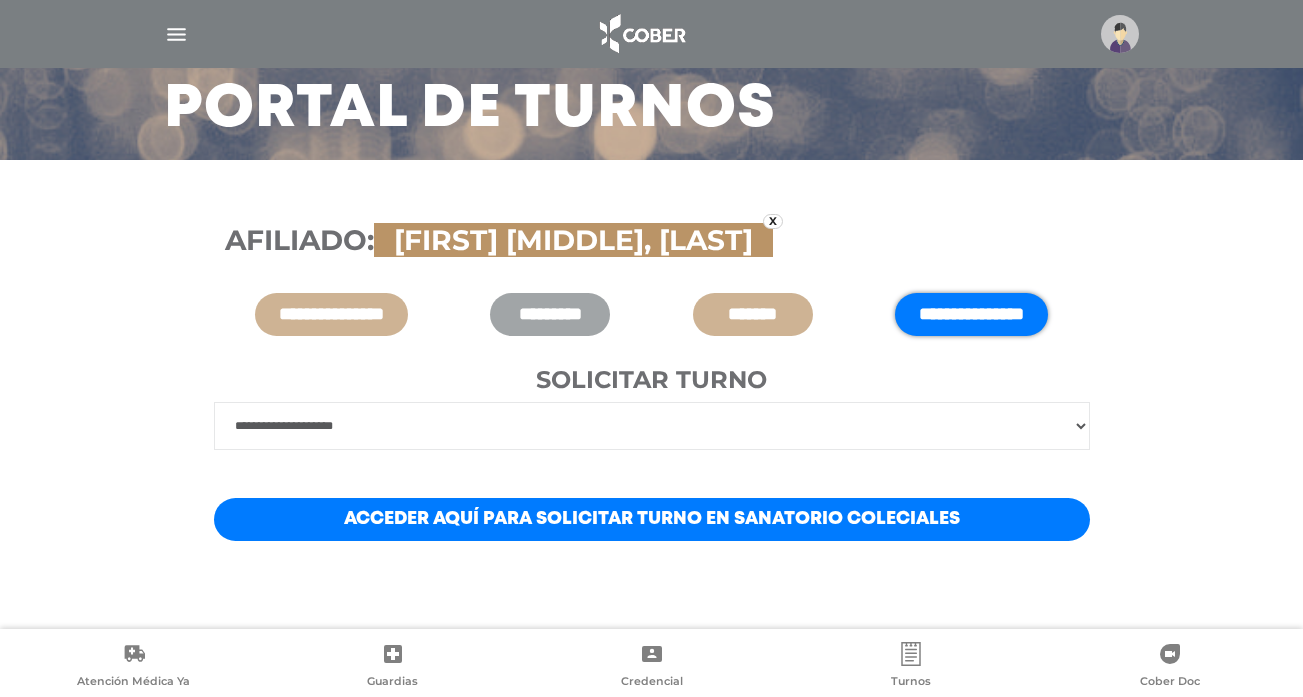 click on "Acceder aquí para solicitar turno en Sanatorio Coleciales" at bounding box center [652, 519] 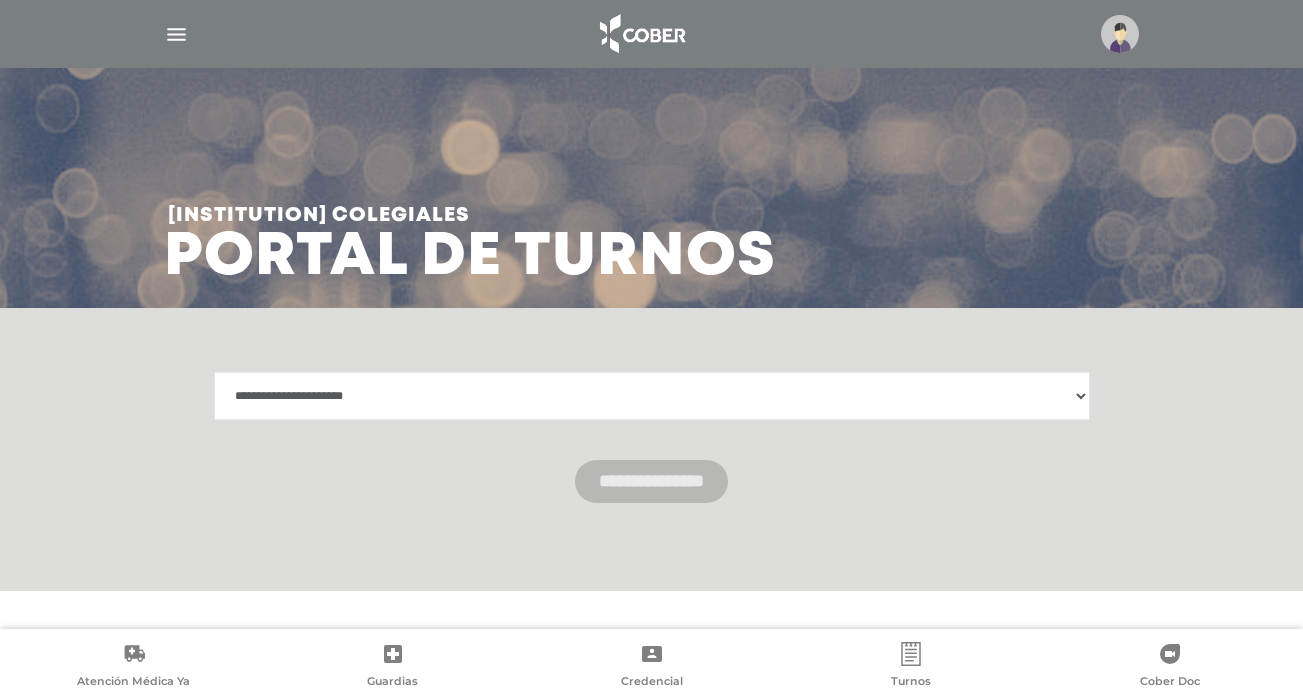 scroll, scrollTop: 0, scrollLeft: 0, axis: both 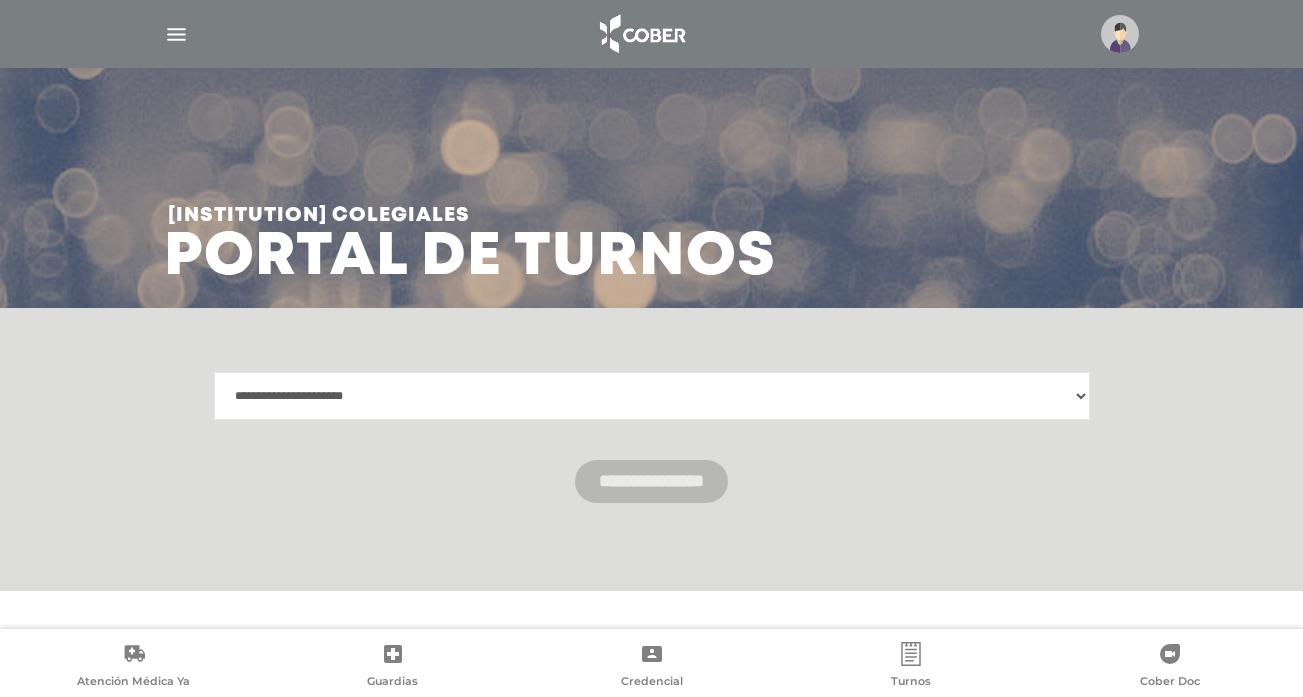 select on "**********" 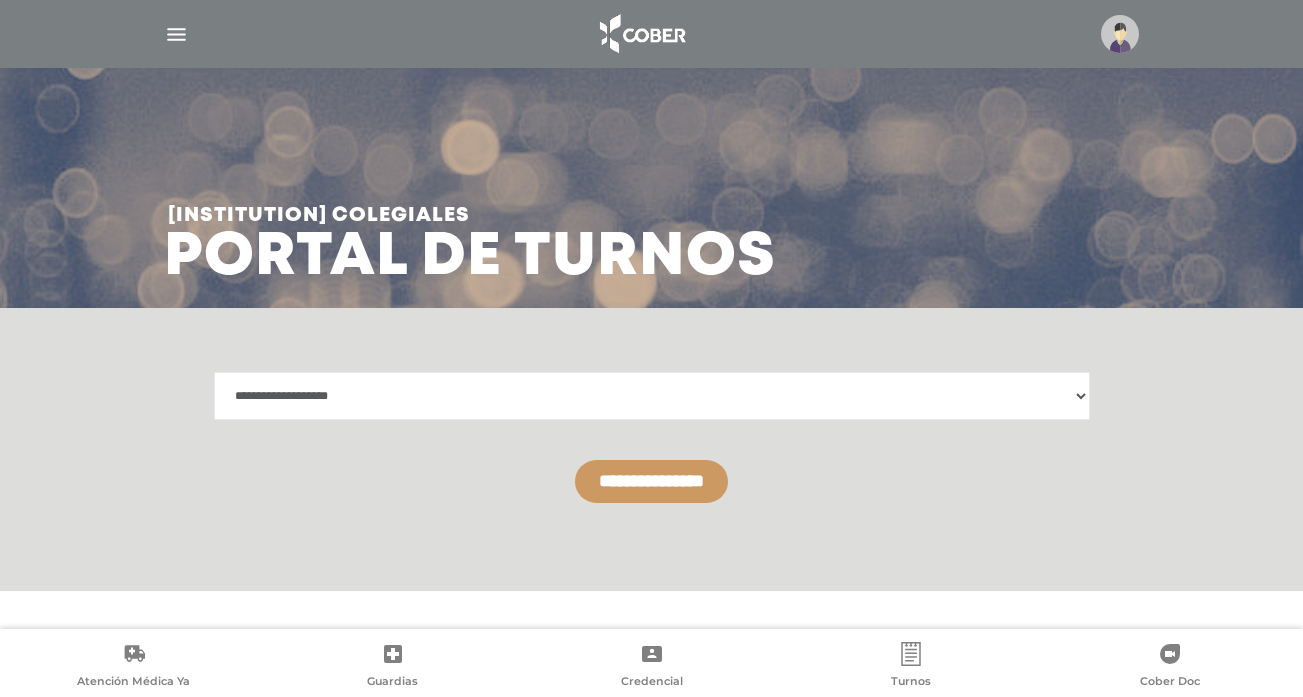 click on "**********" at bounding box center (651, 481) 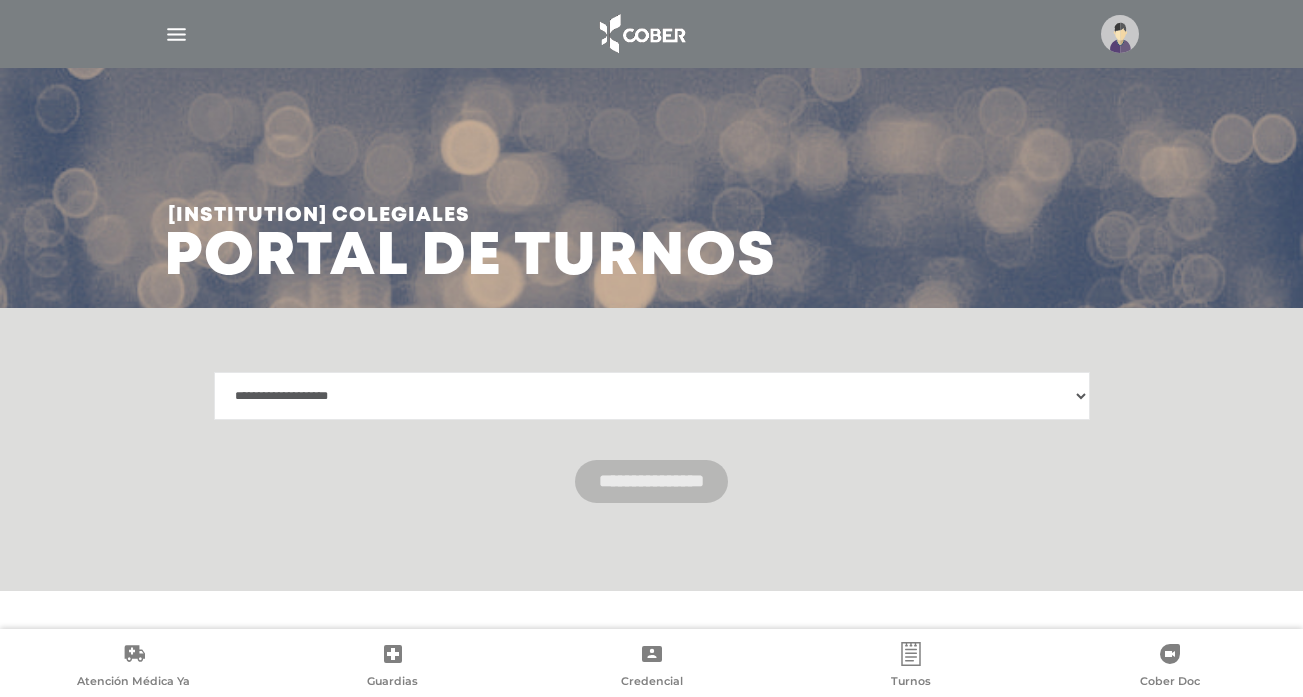 click on "**********" at bounding box center (652, 396) 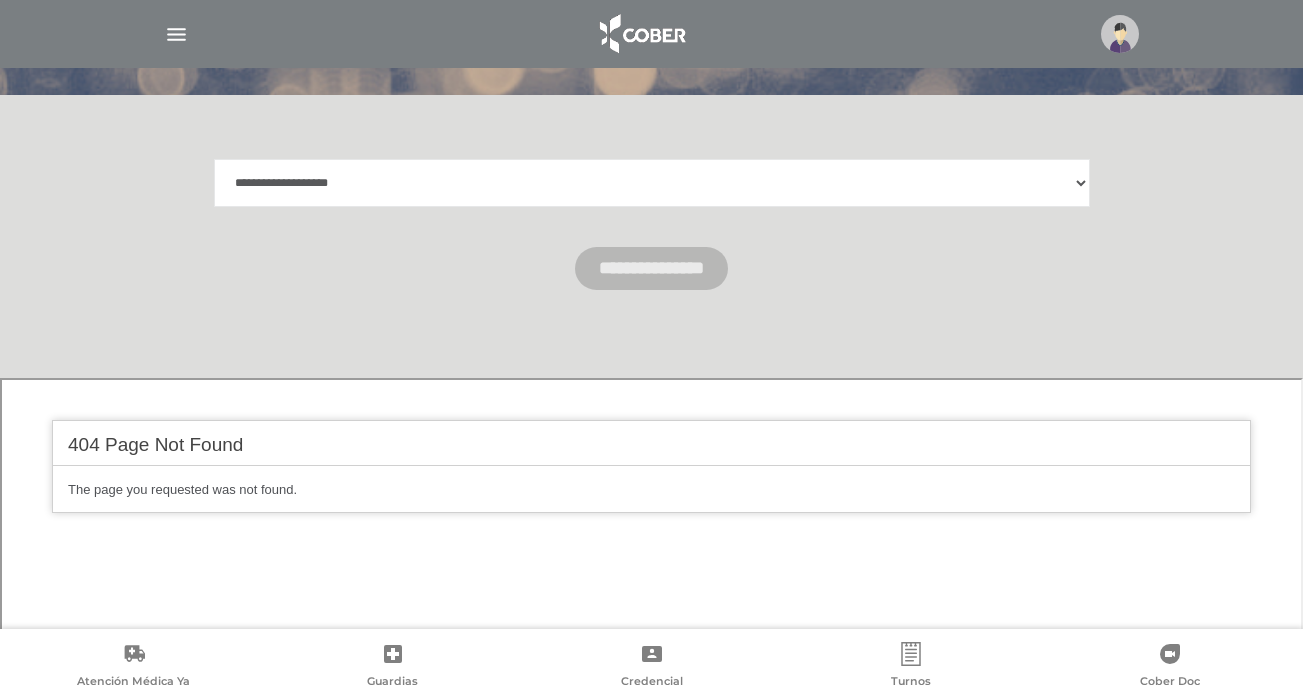 scroll, scrollTop: 50, scrollLeft: 0, axis: vertical 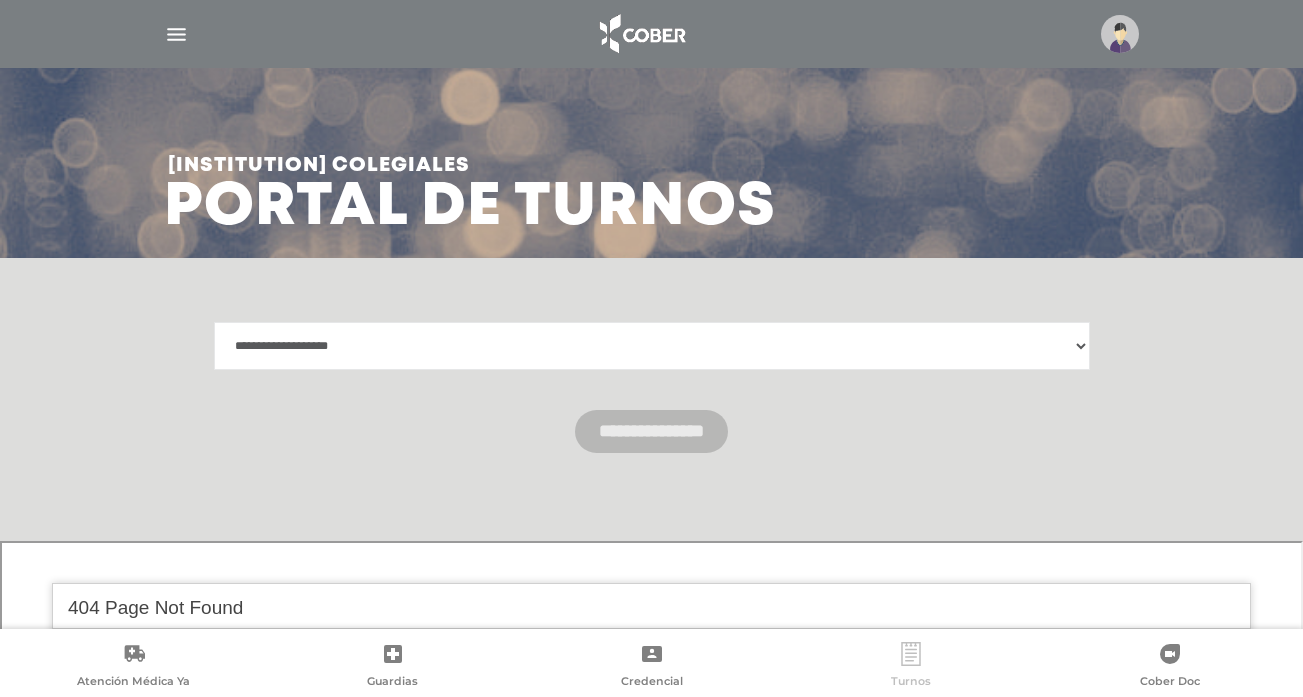 click at bounding box center [910, 654] 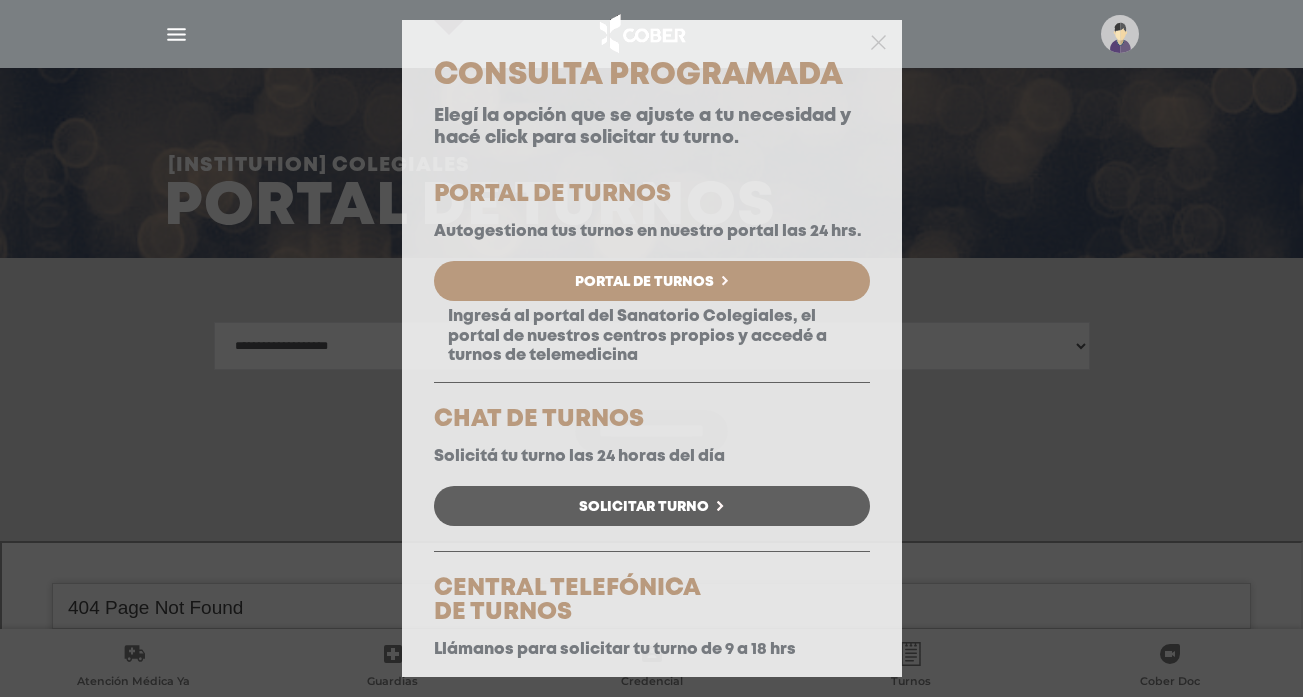 click on "Portal de Turnos" at bounding box center [644, 282] 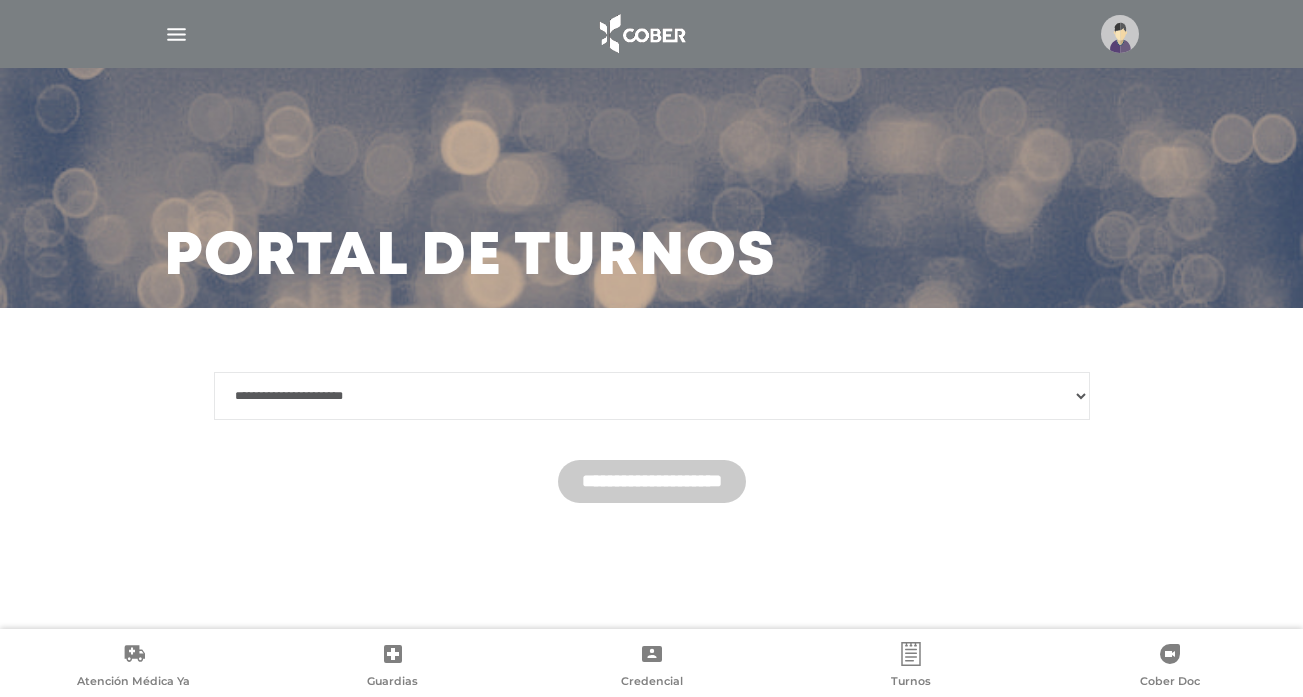 scroll, scrollTop: 0, scrollLeft: 0, axis: both 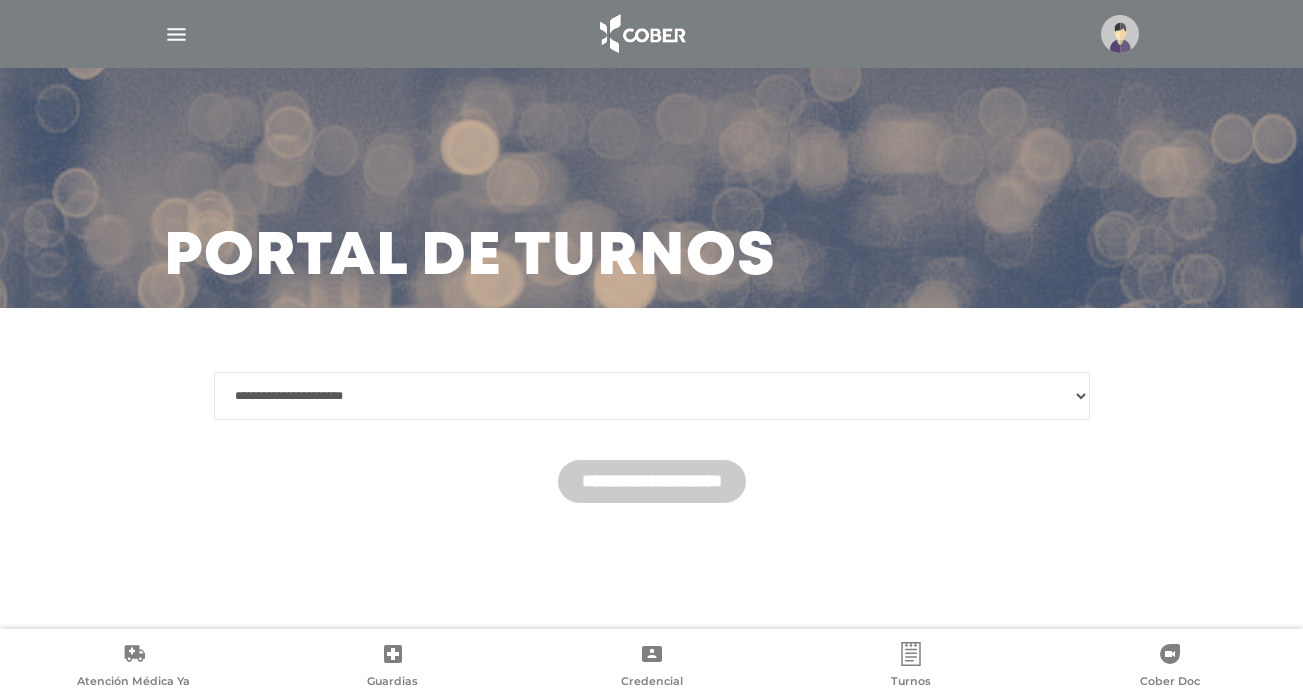 select on "*******" 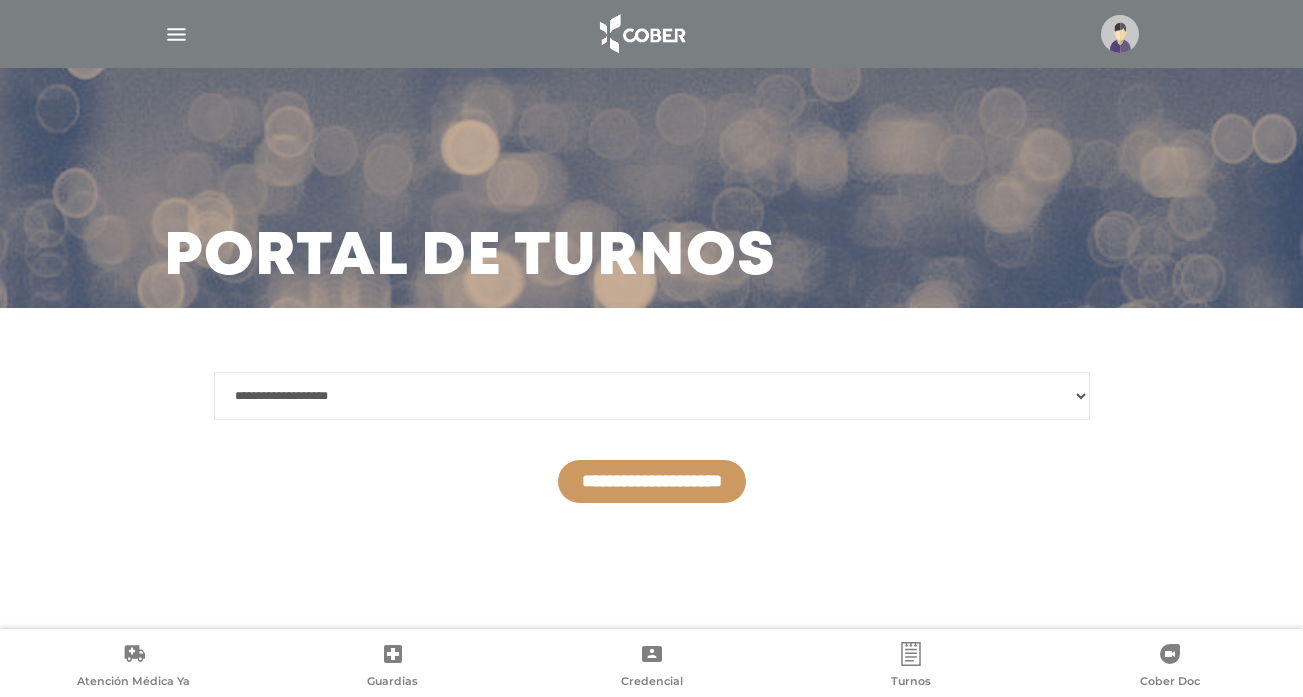 click on "**********" at bounding box center [652, 481] 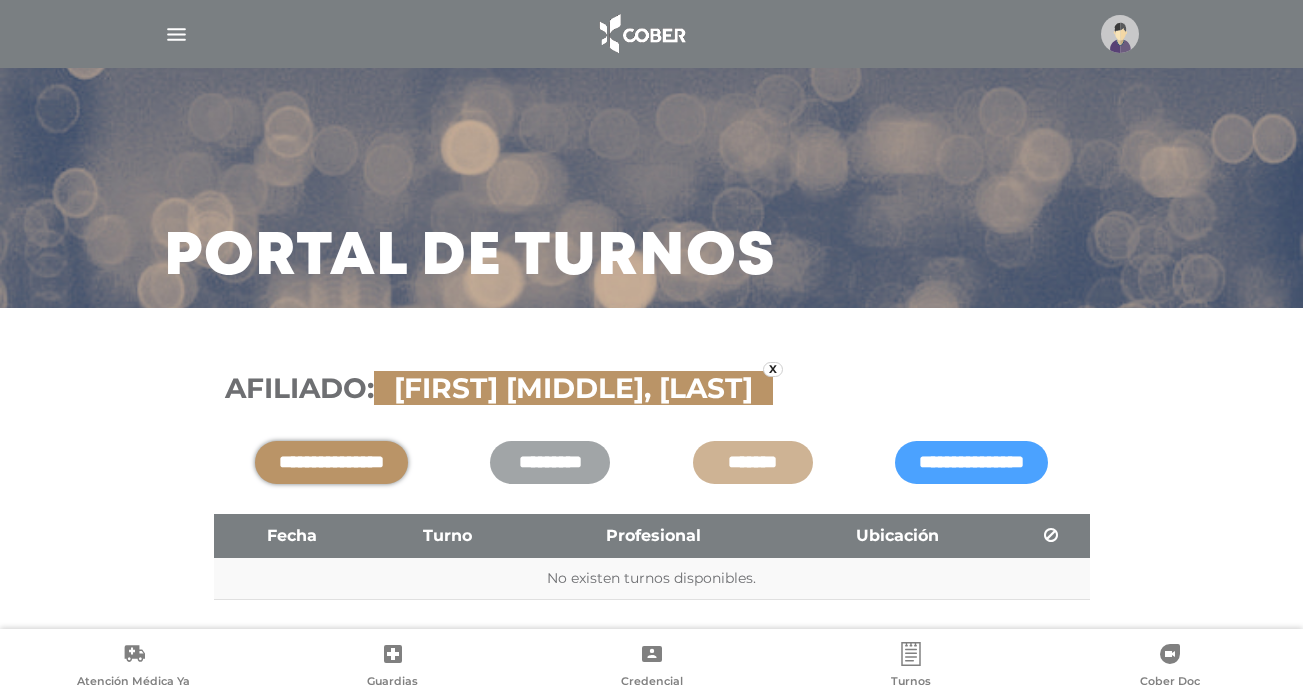 scroll, scrollTop: 58, scrollLeft: 0, axis: vertical 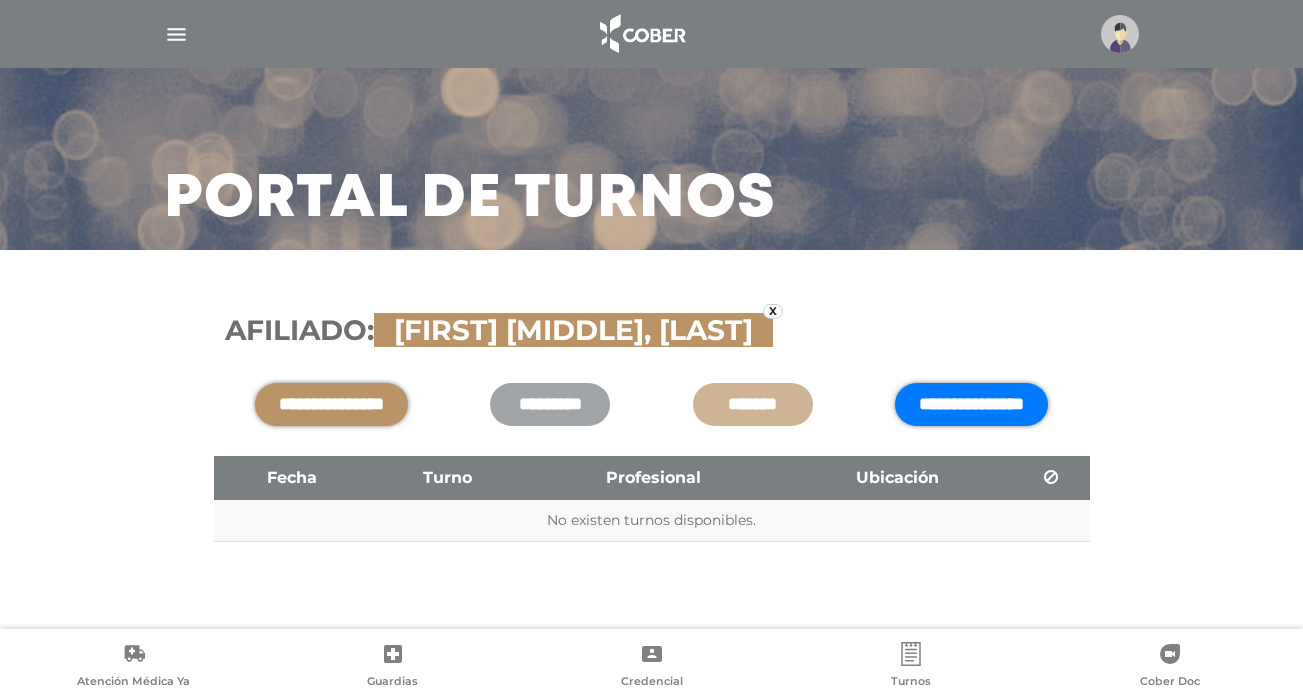 click on "**********" at bounding box center [971, 404] 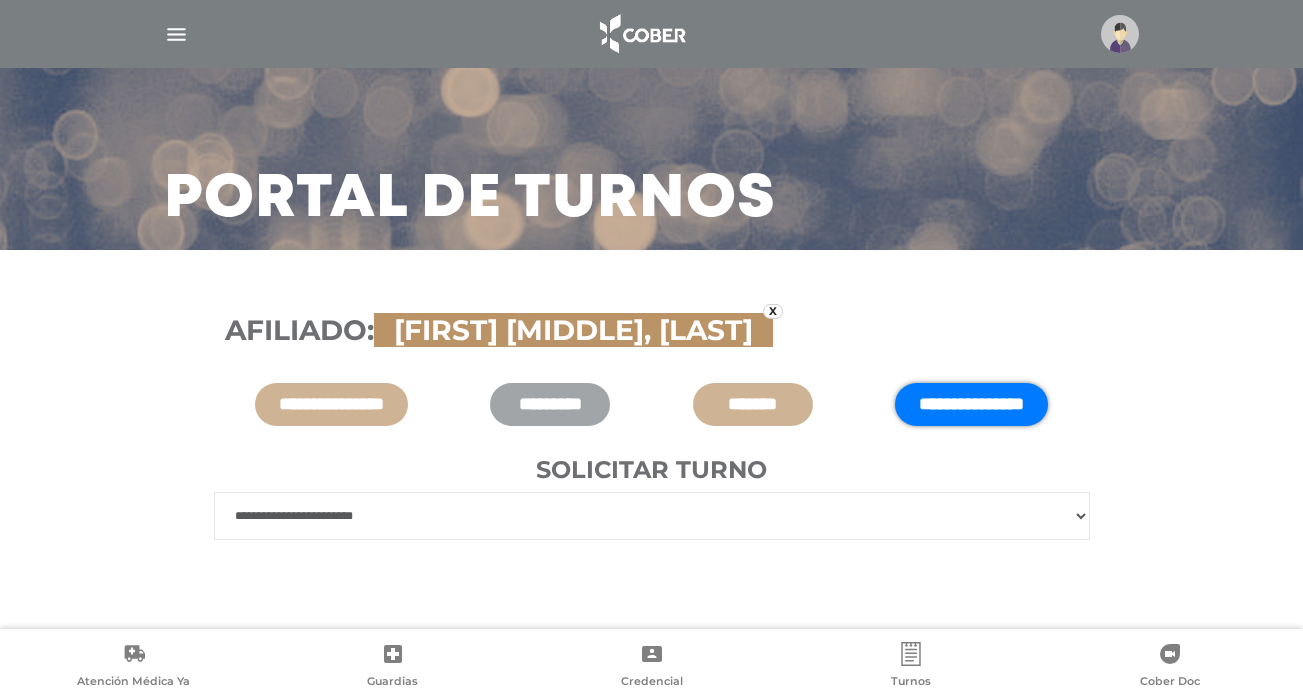 click on "**********" at bounding box center (652, 516) 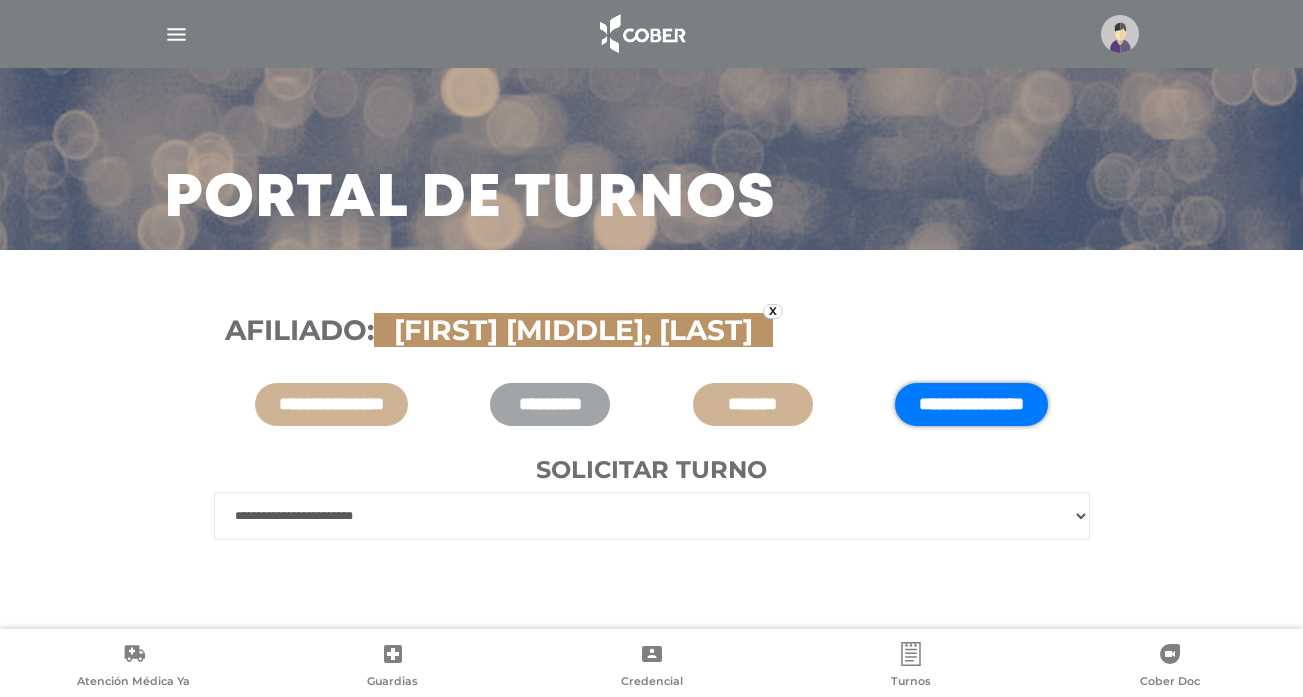 select on "******" 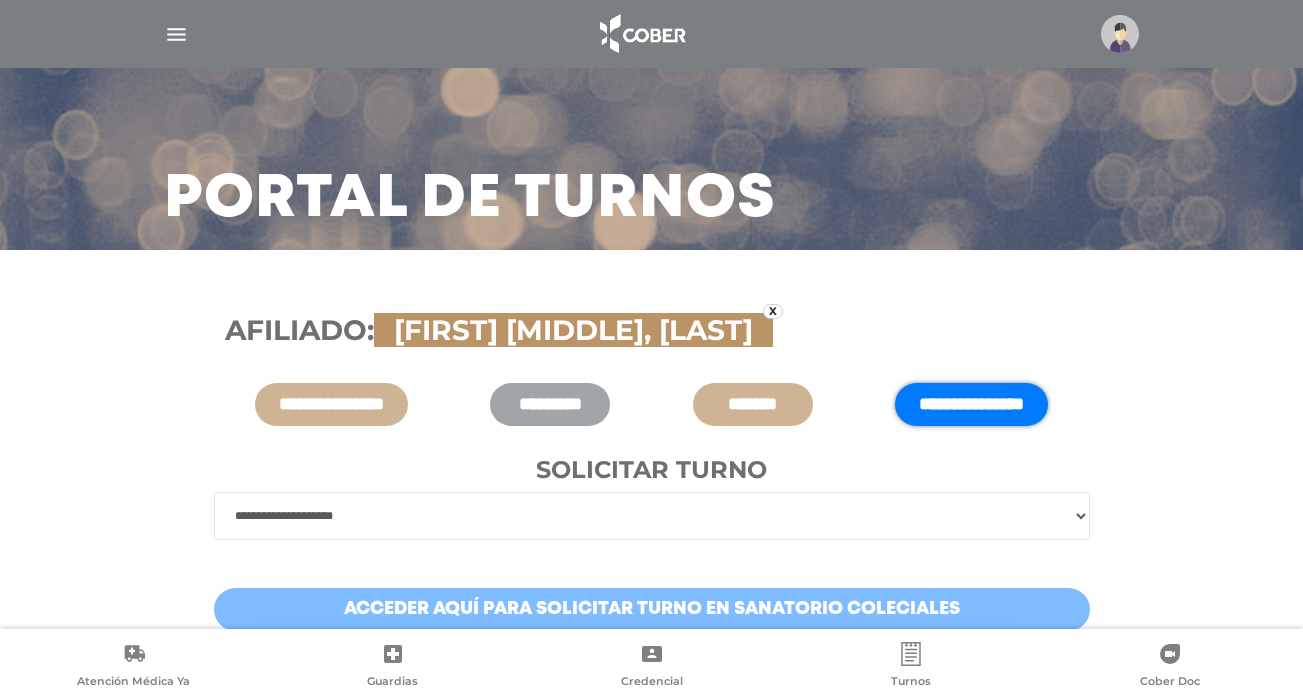 click on "Acceder aquí para solicitar turno en Sanatorio Coleciales" at bounding box center [652, 609] 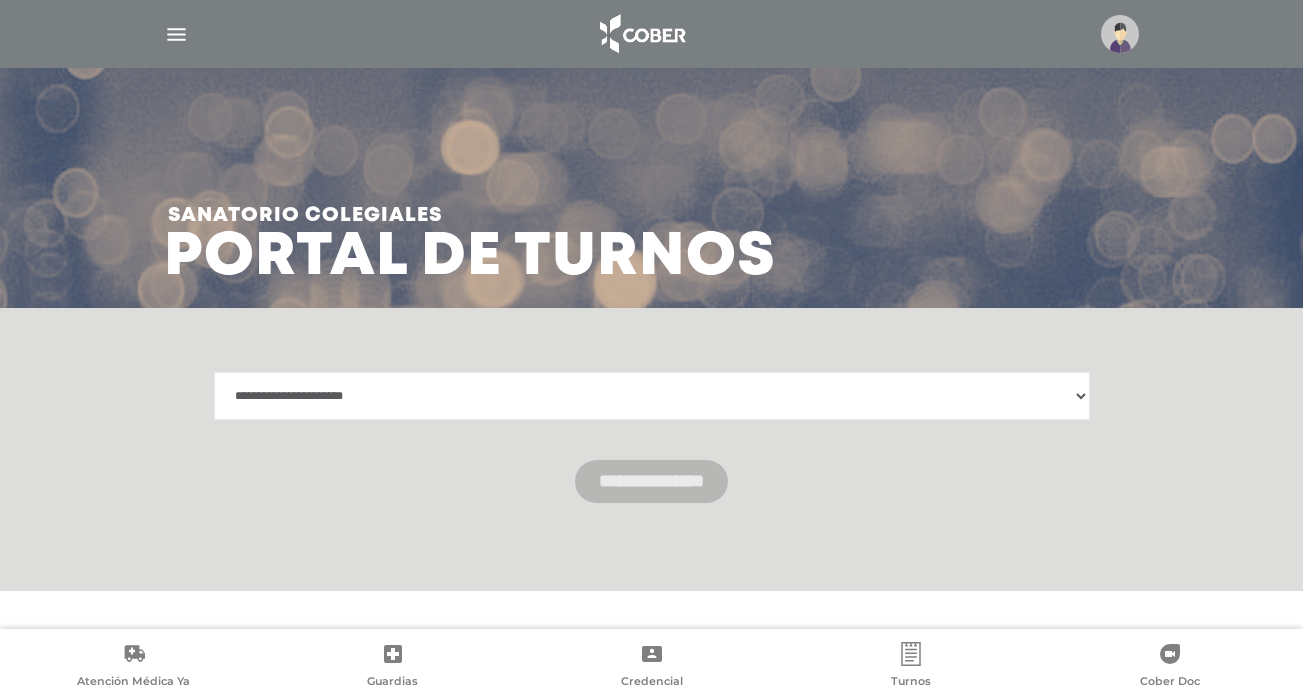 scroll, scrollTop: 0, scrollLeft: 0, axis: both 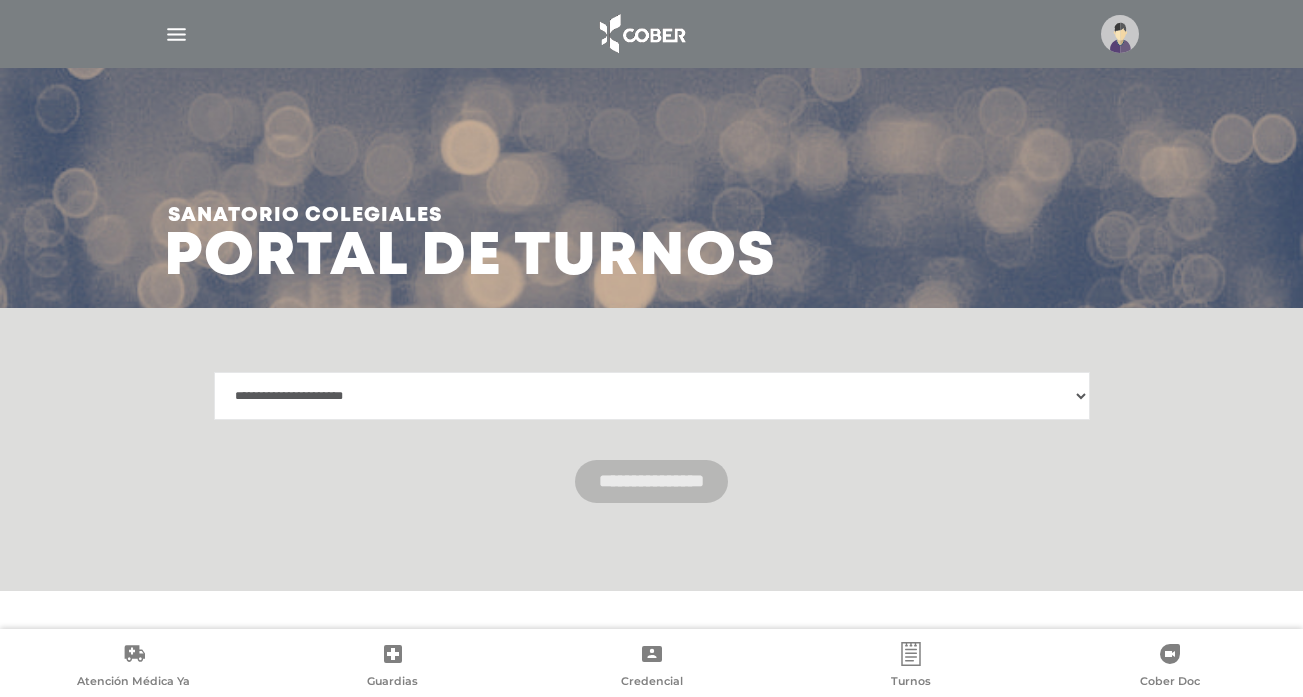 select on "**********" 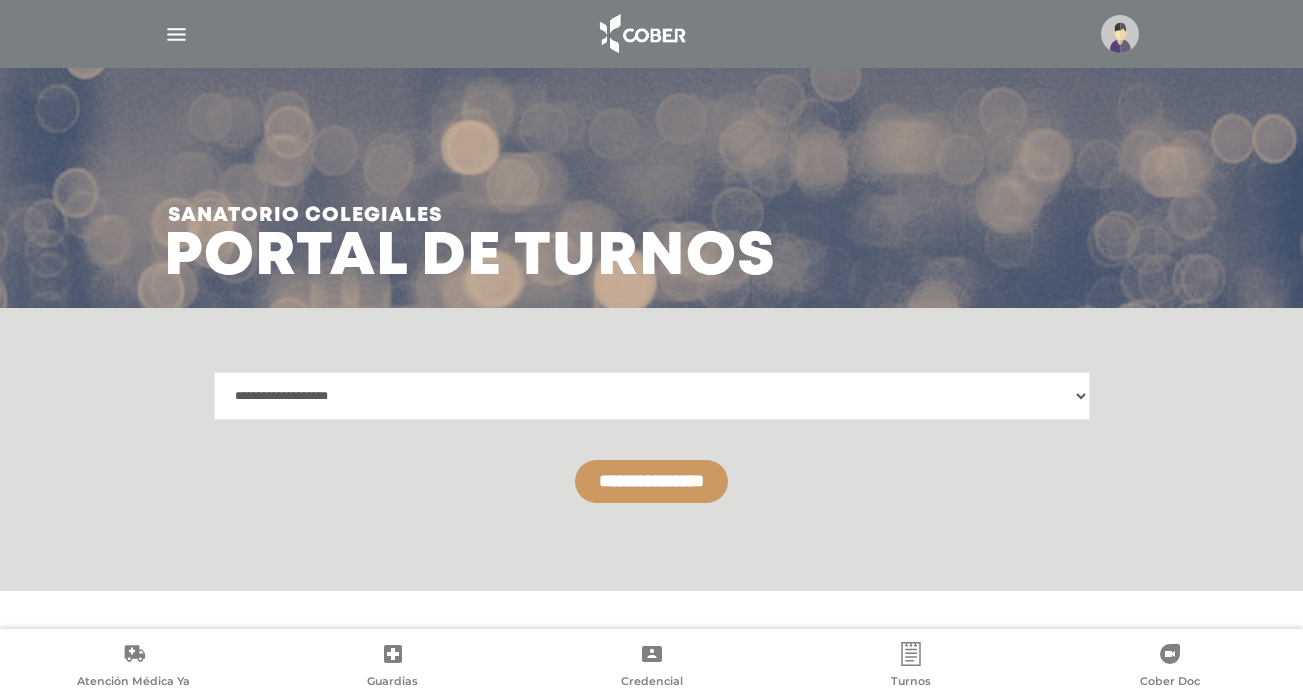 click on "**********" at bounding box center [651, 481] 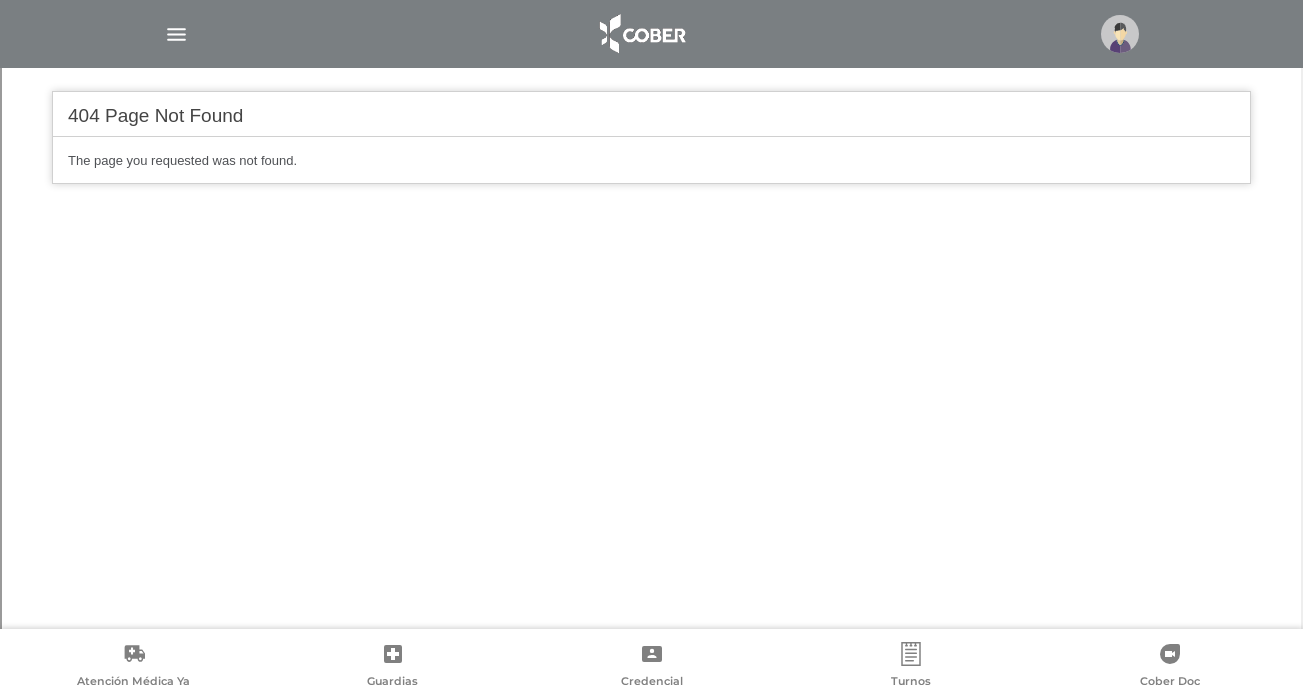 scroll, scrollTop: 541, scrollLeft: 0, axis: vertical 